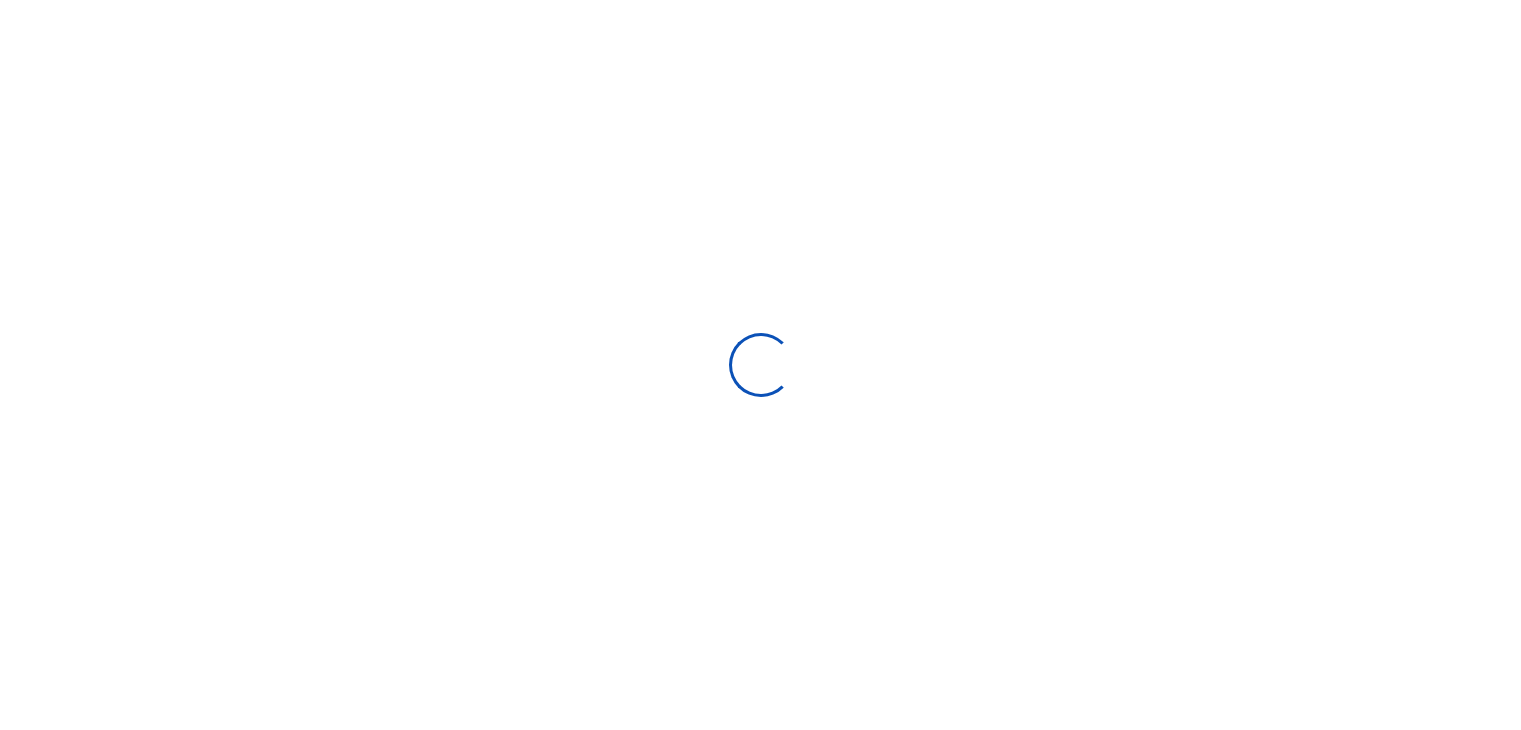 scroll, scrollTop: 0, scrollLeft: 0, axis: both 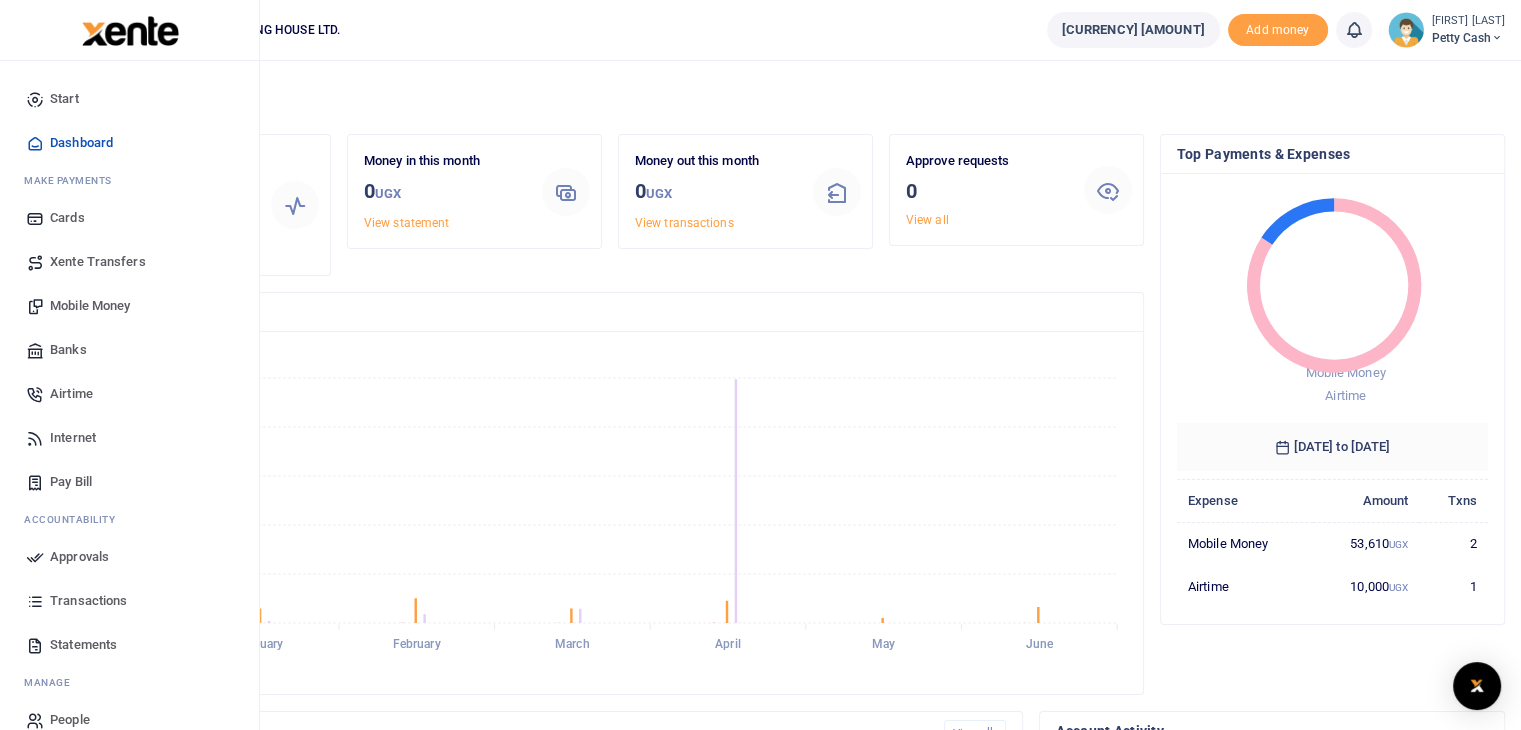 click on "Mobile Money" at bounding box center (90, 306) 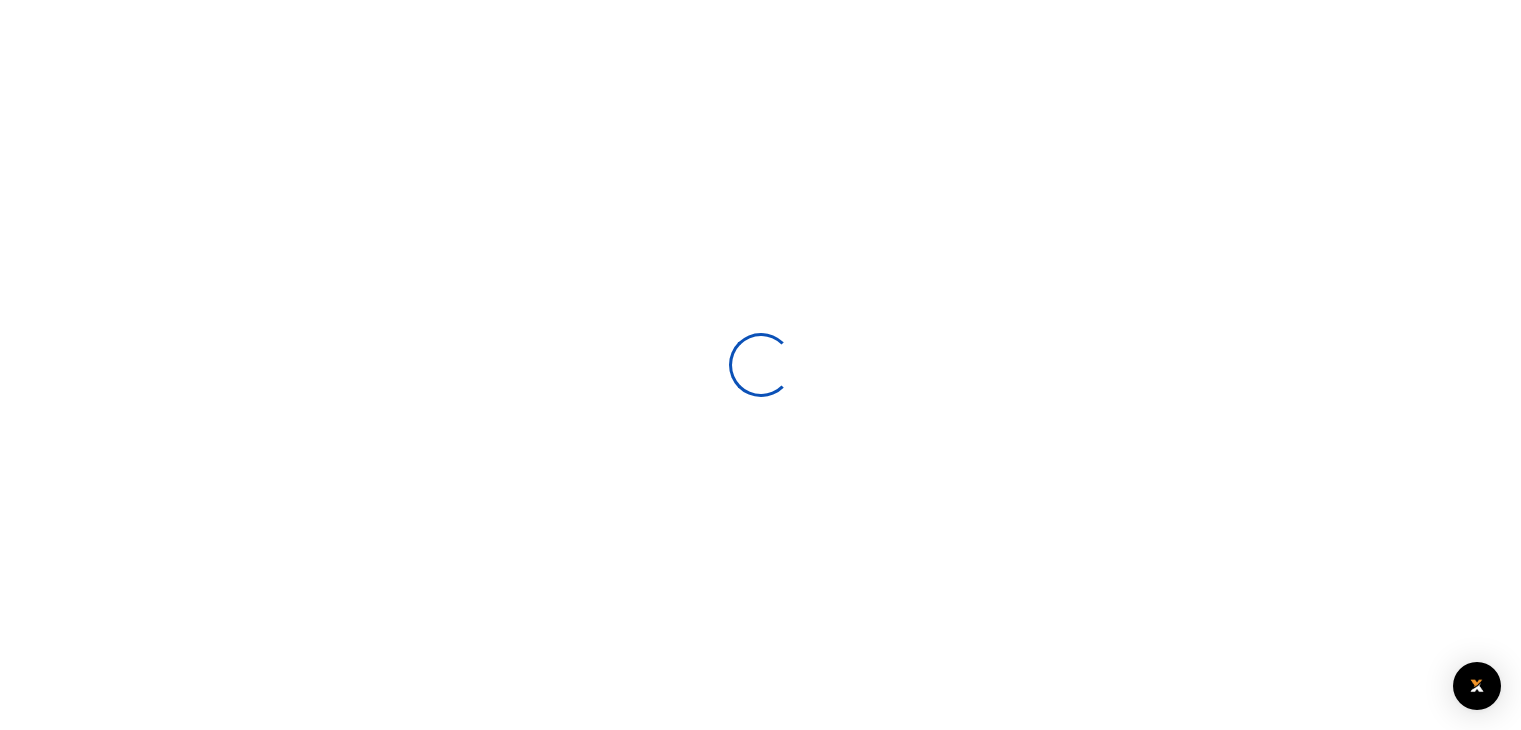 scroll, scrollTop: 0, scrollLeft: 0, axis: both 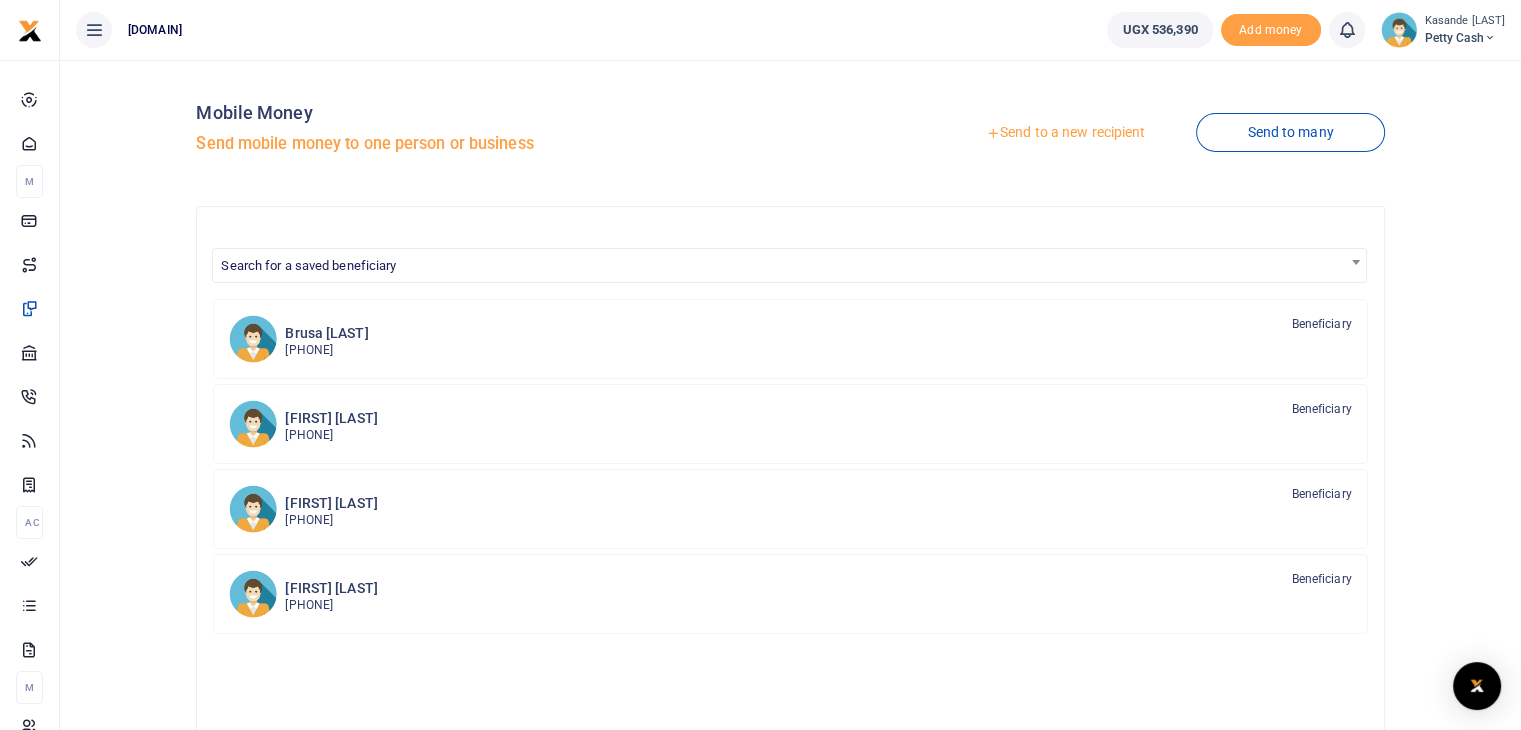 click on "Send to a new recipient" at bounding box center [1065, 133] 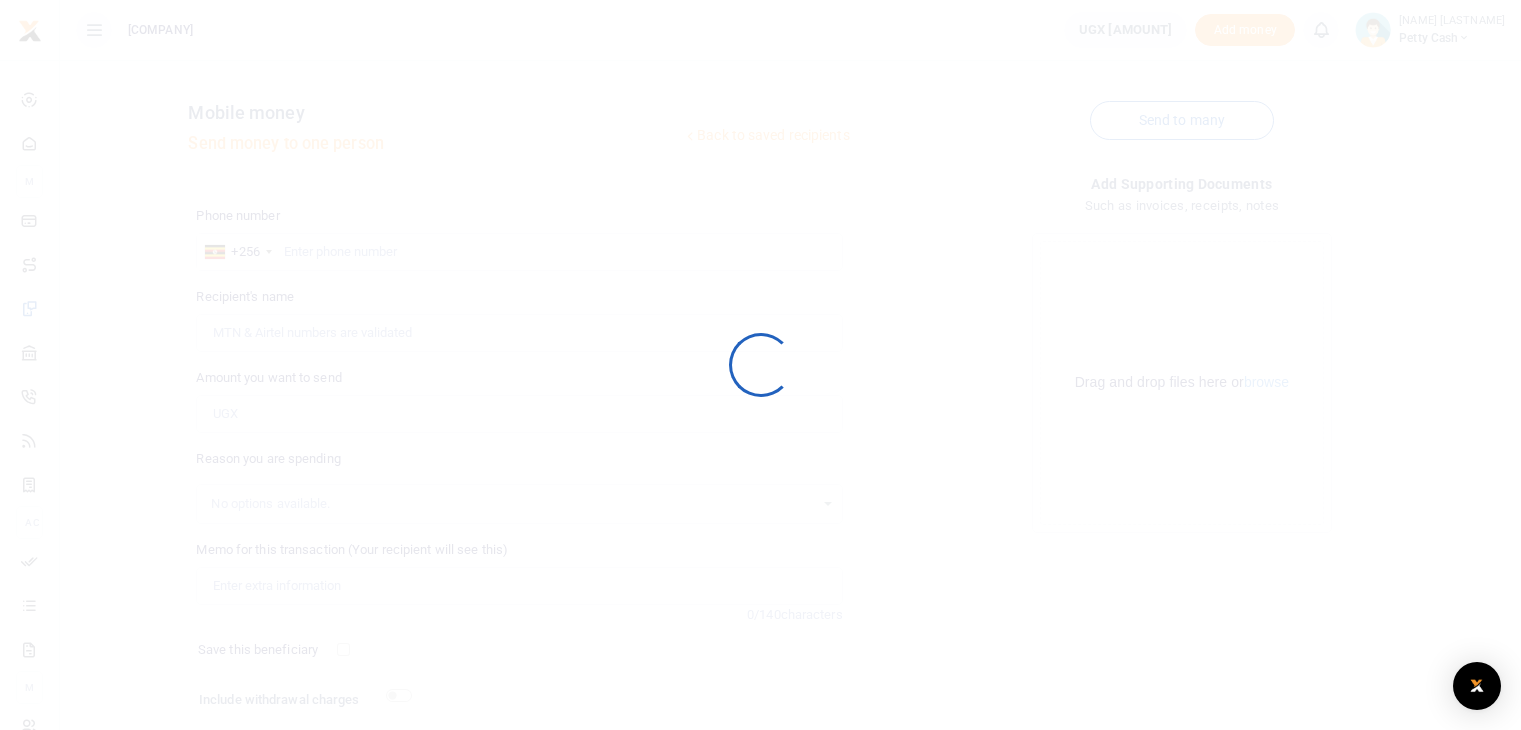 scroll, scrollTop: 0, scrollLeft: 0, axis: both 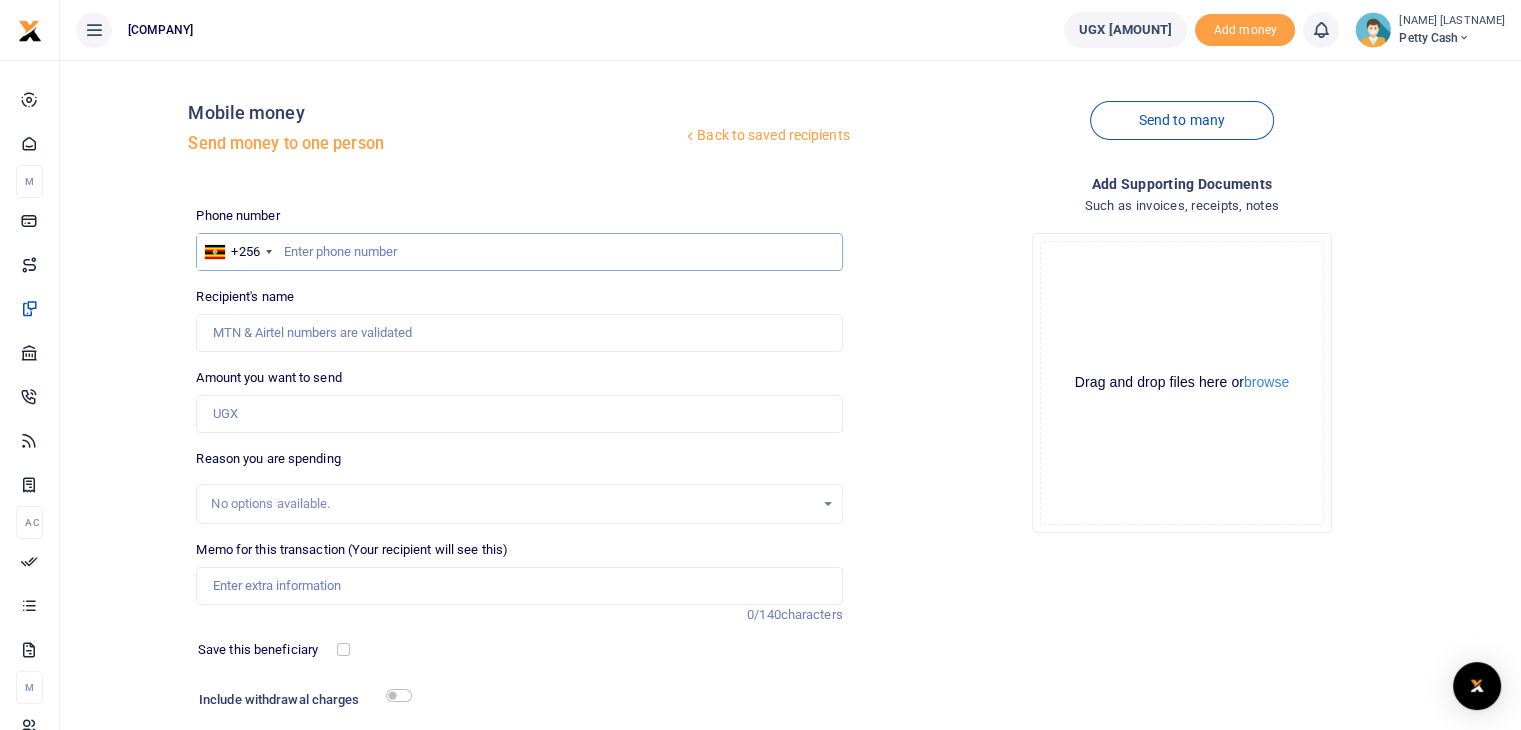click at bounding box center (519, 252) 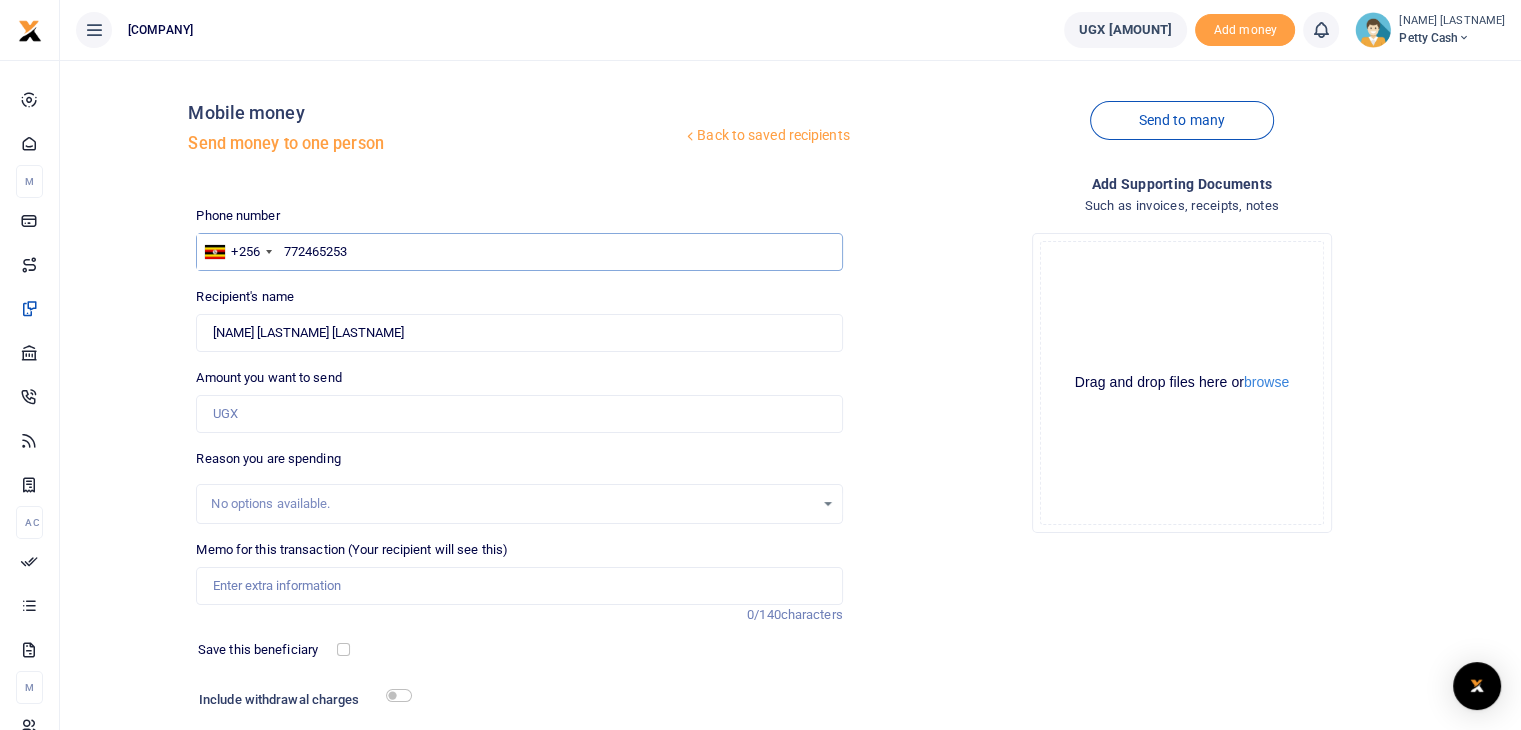 type on "772465253" 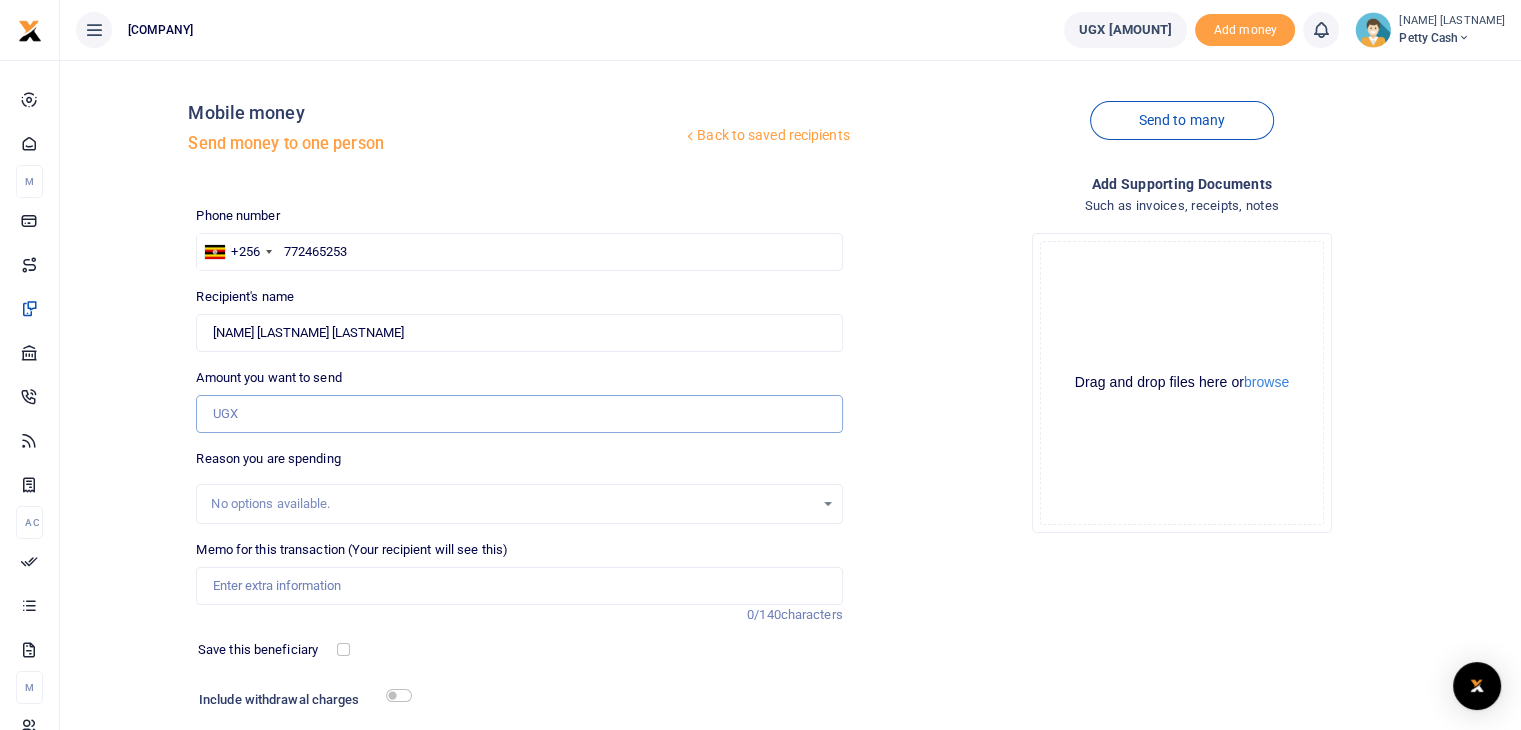 click on "Amount you want to send" at bounding box center [519, 414] 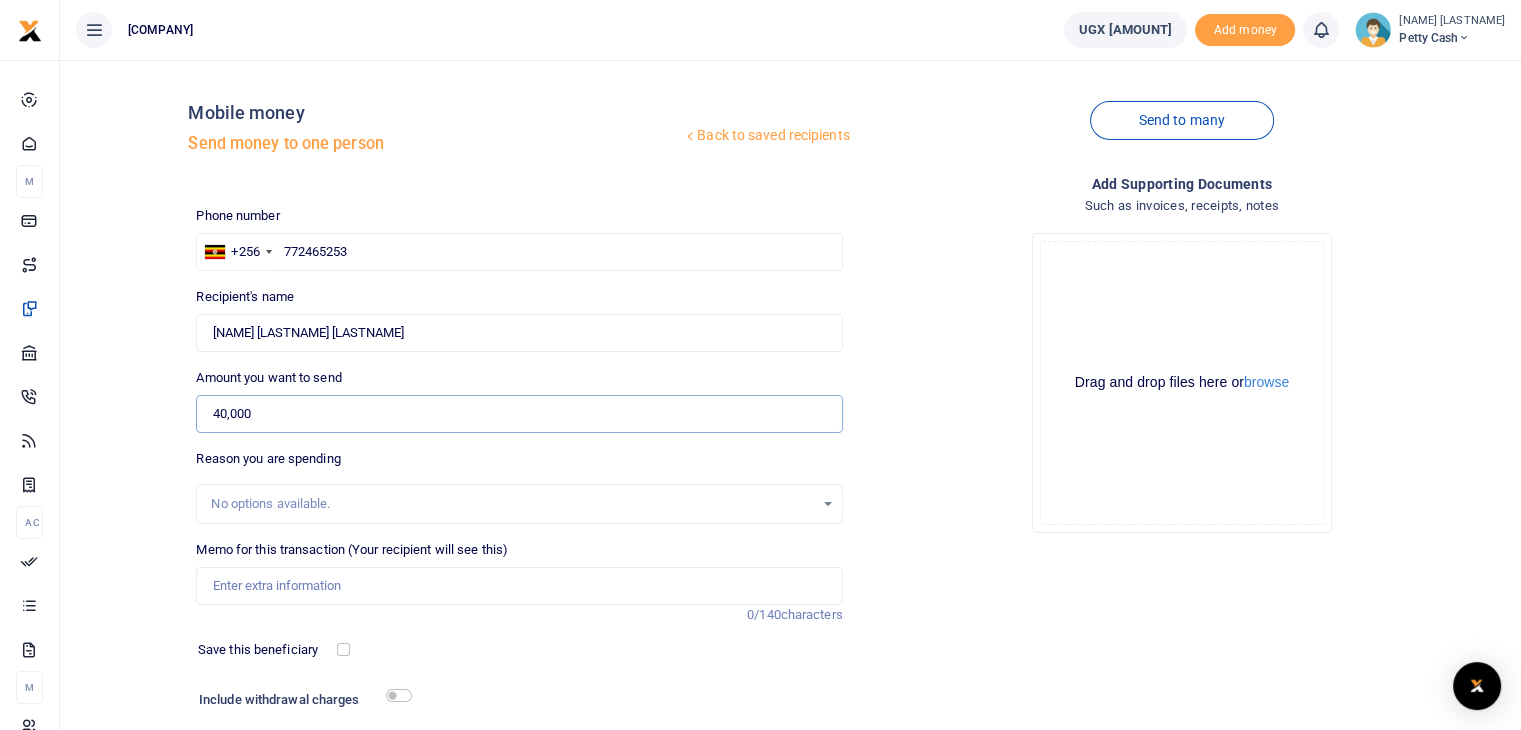 type on "40,000" 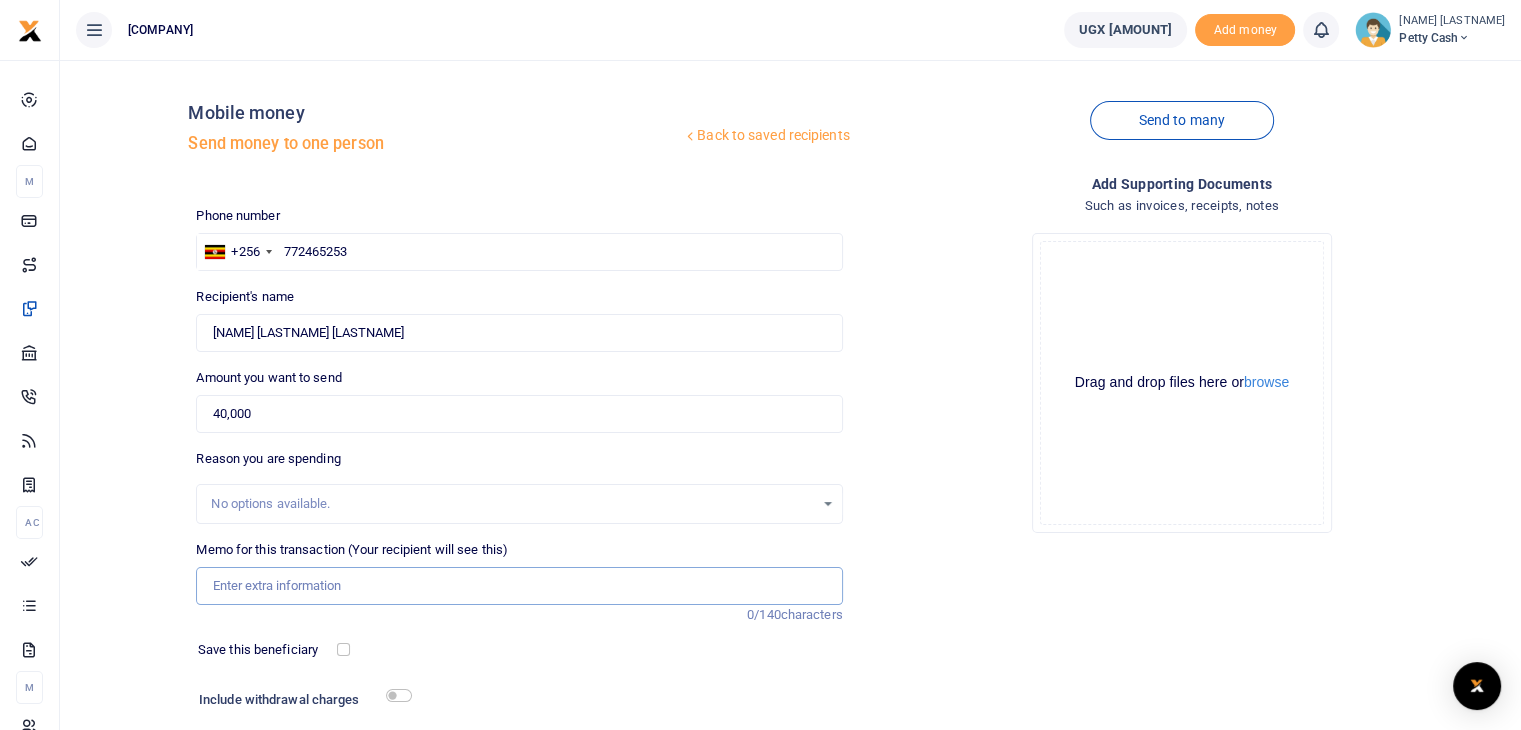 click on "Memo for this transaction (Your recipient will see this)" at bounding box center [519, 586] 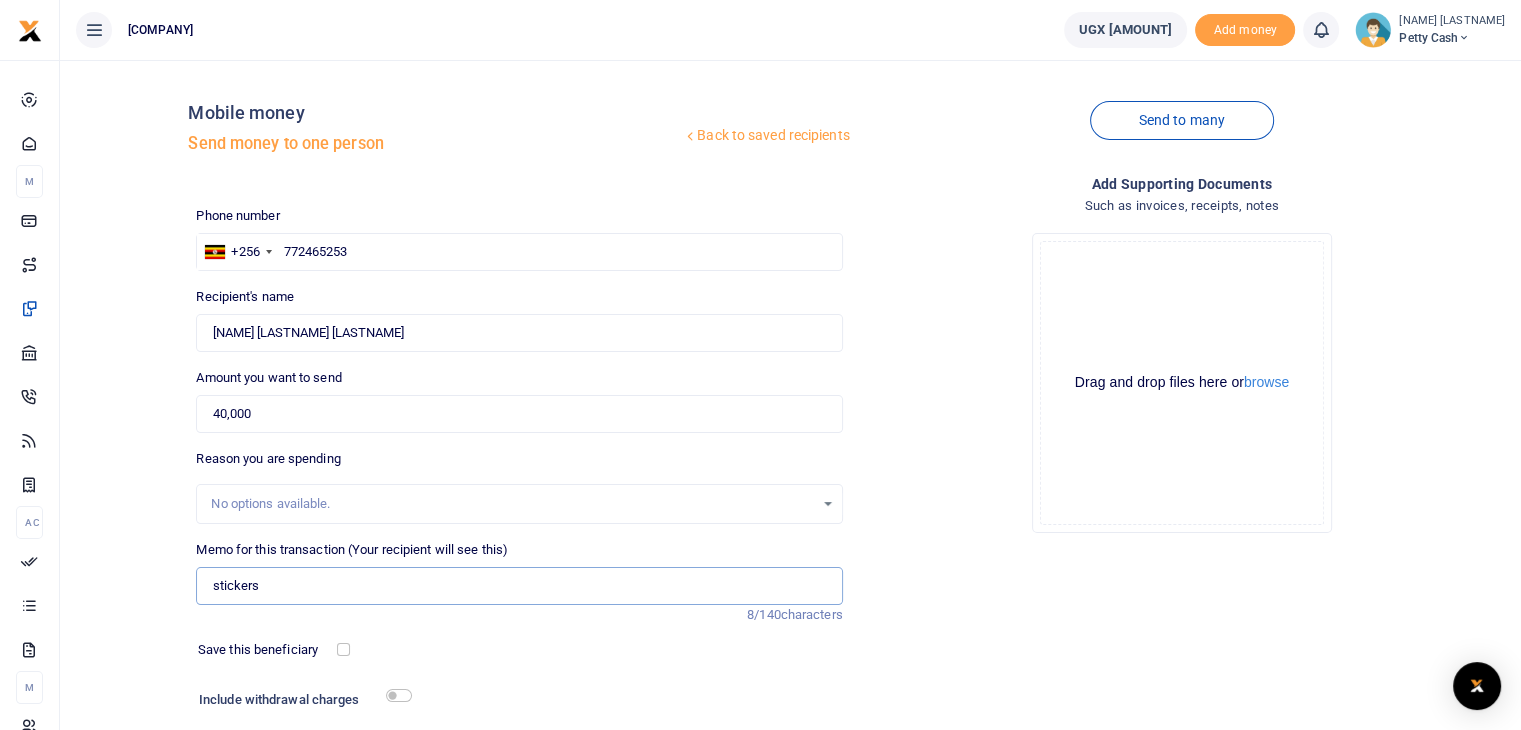 type on "[REASON]" 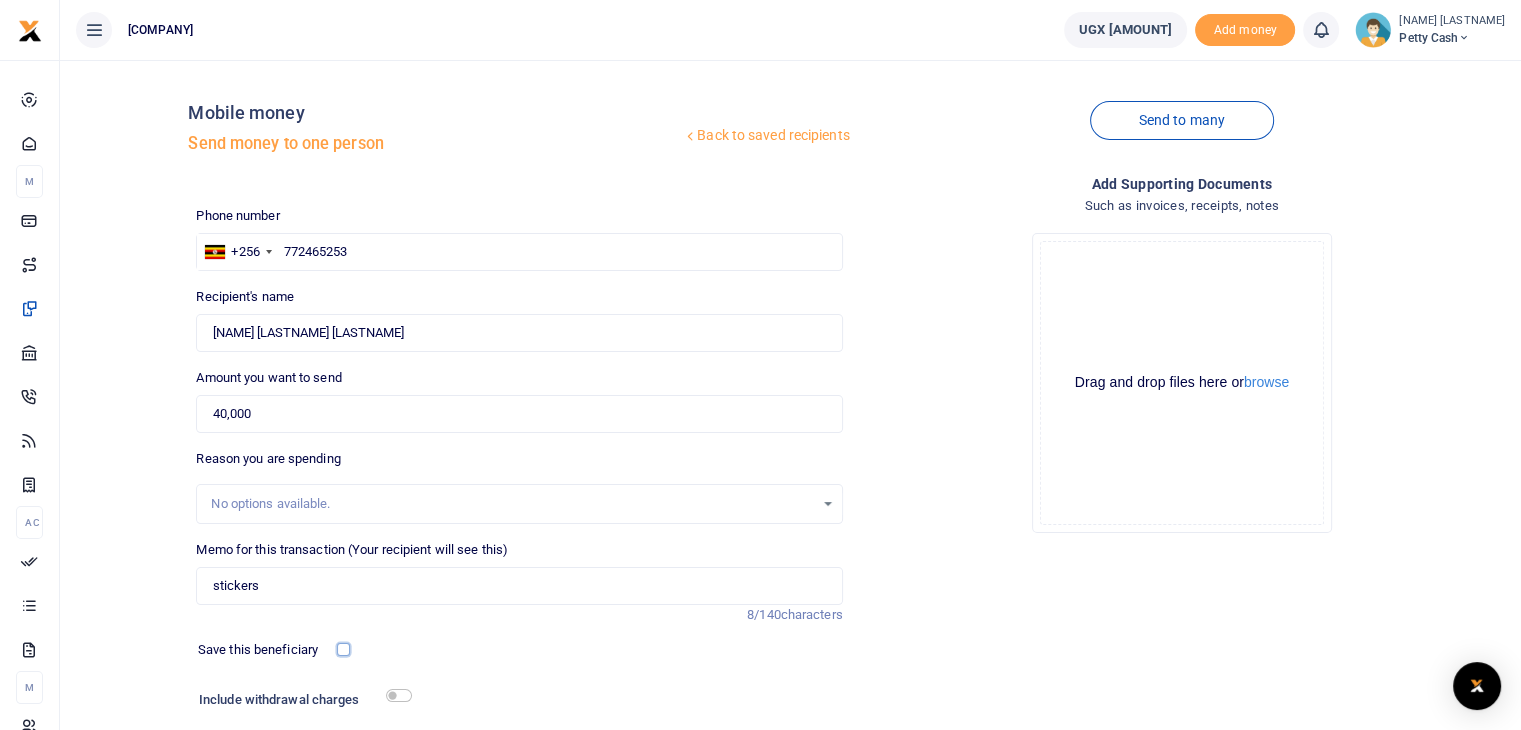 click at bounding box center (343, 649) 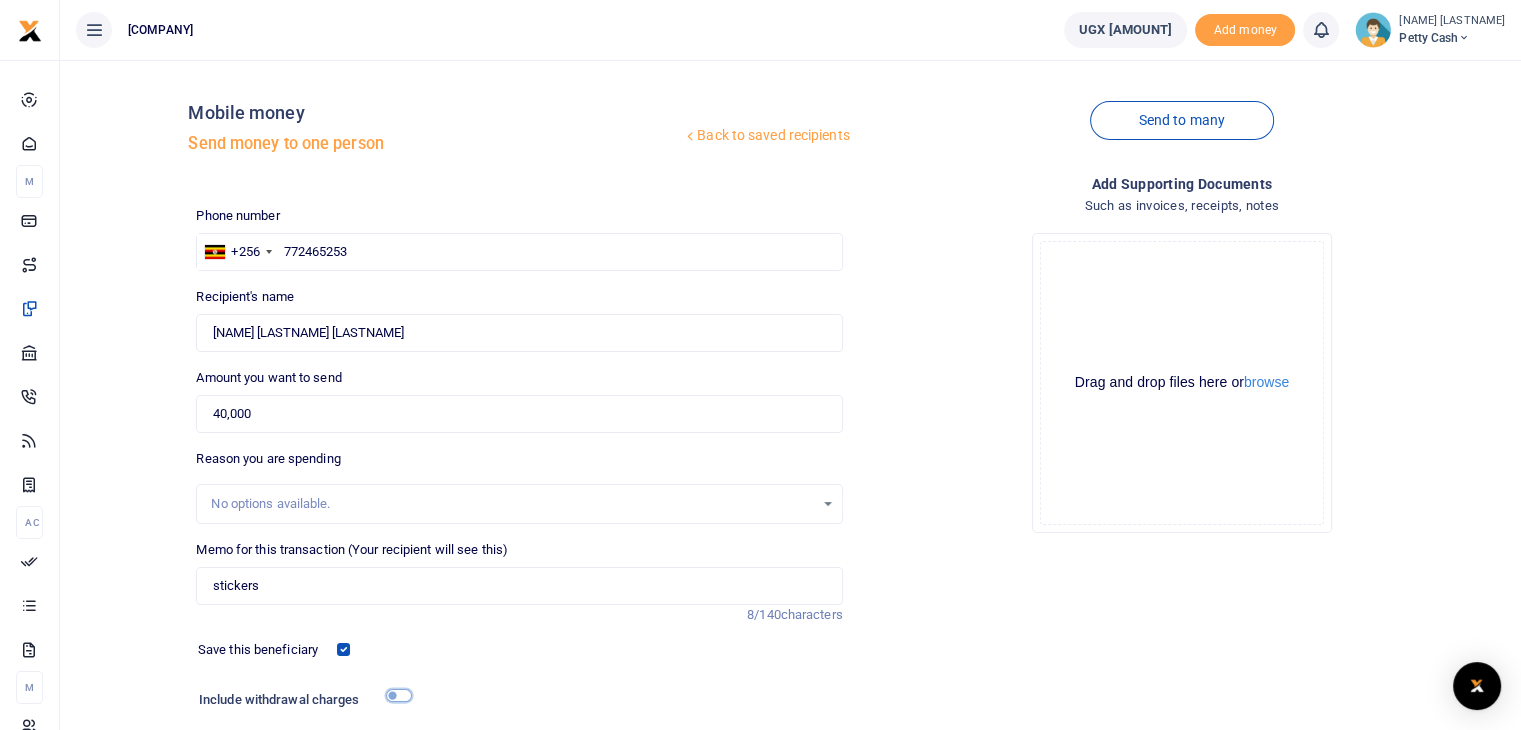 click at bounding box center [399, 695] 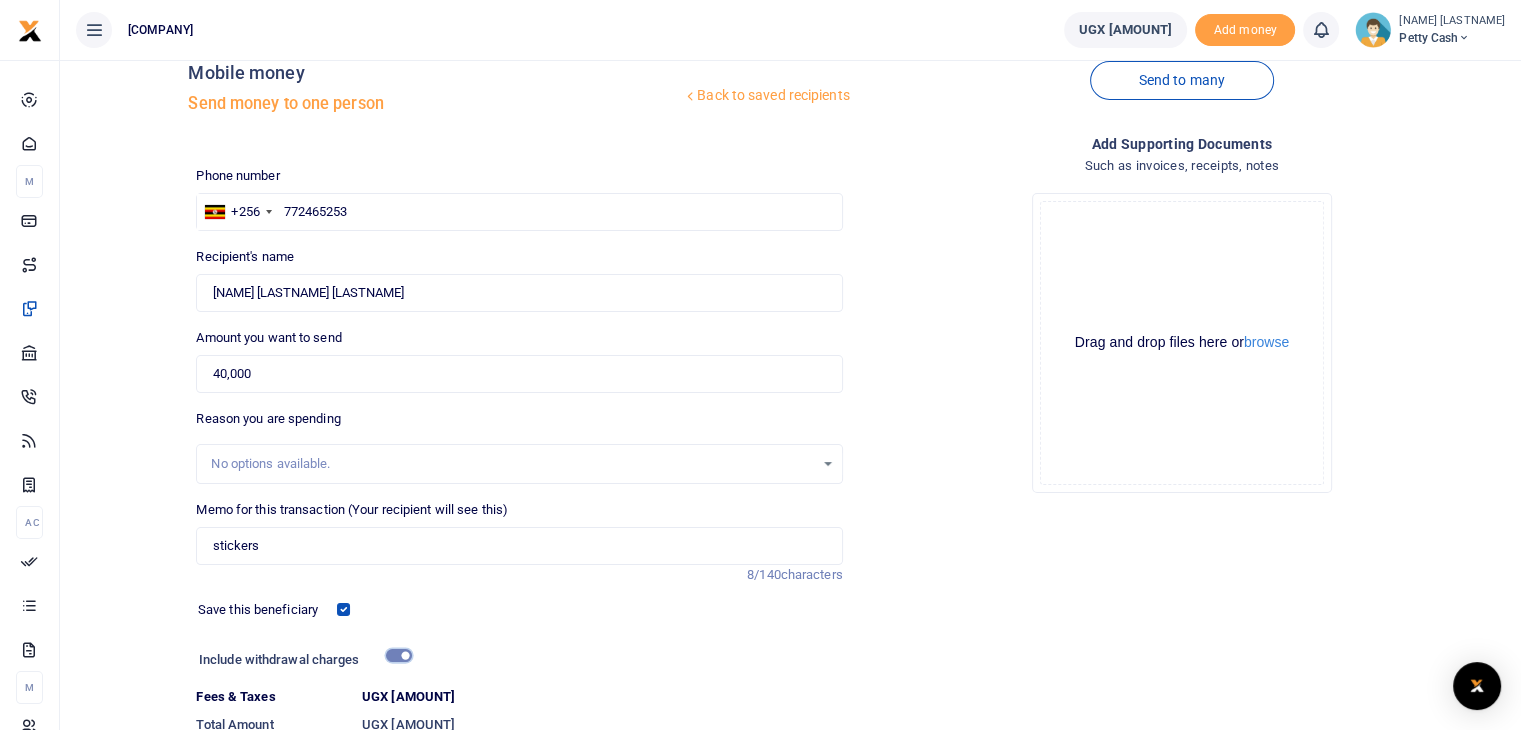 scroll, scrollTop: 191, scrollLeft: 0, axis: vertical 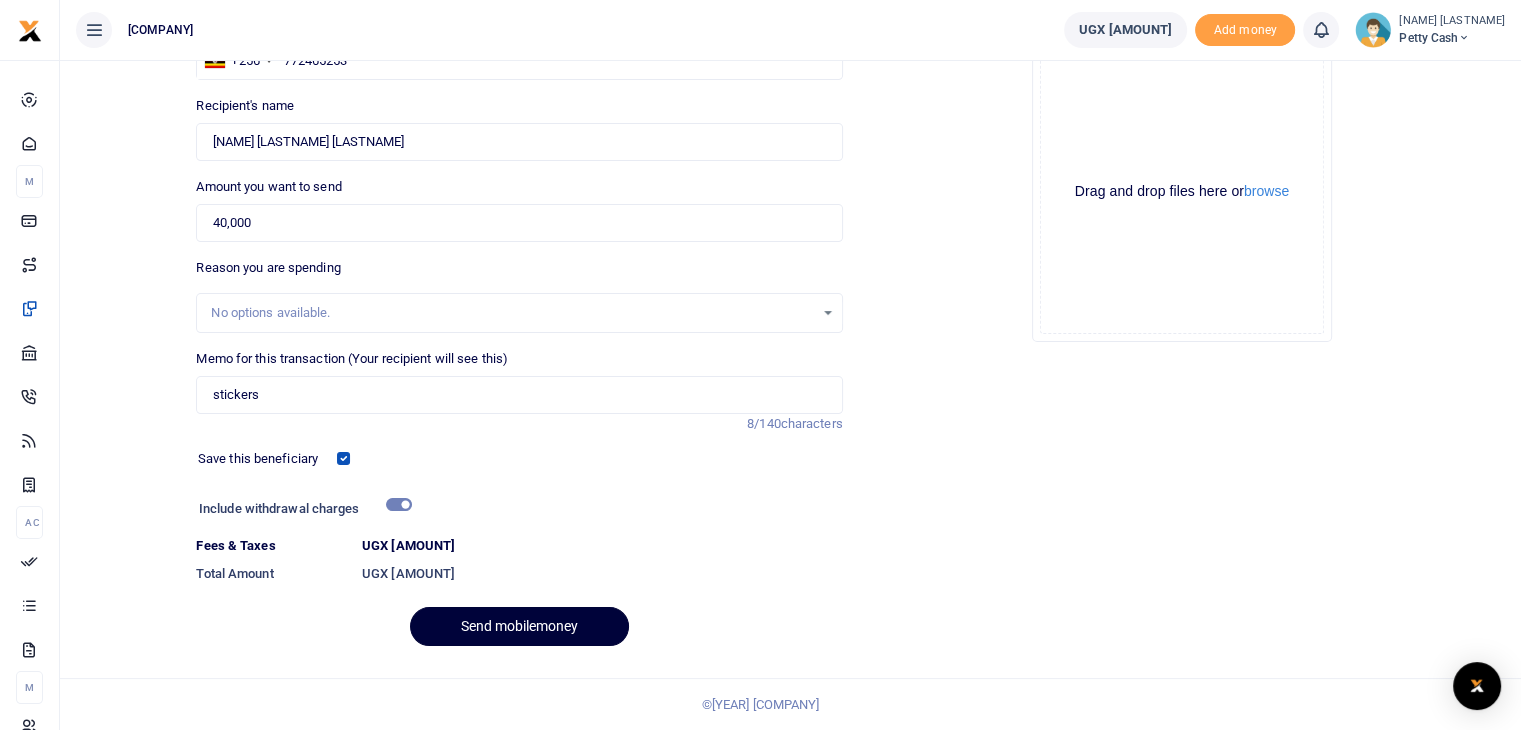 click on "Send mobilemoney" at bounding box center (519, 626) 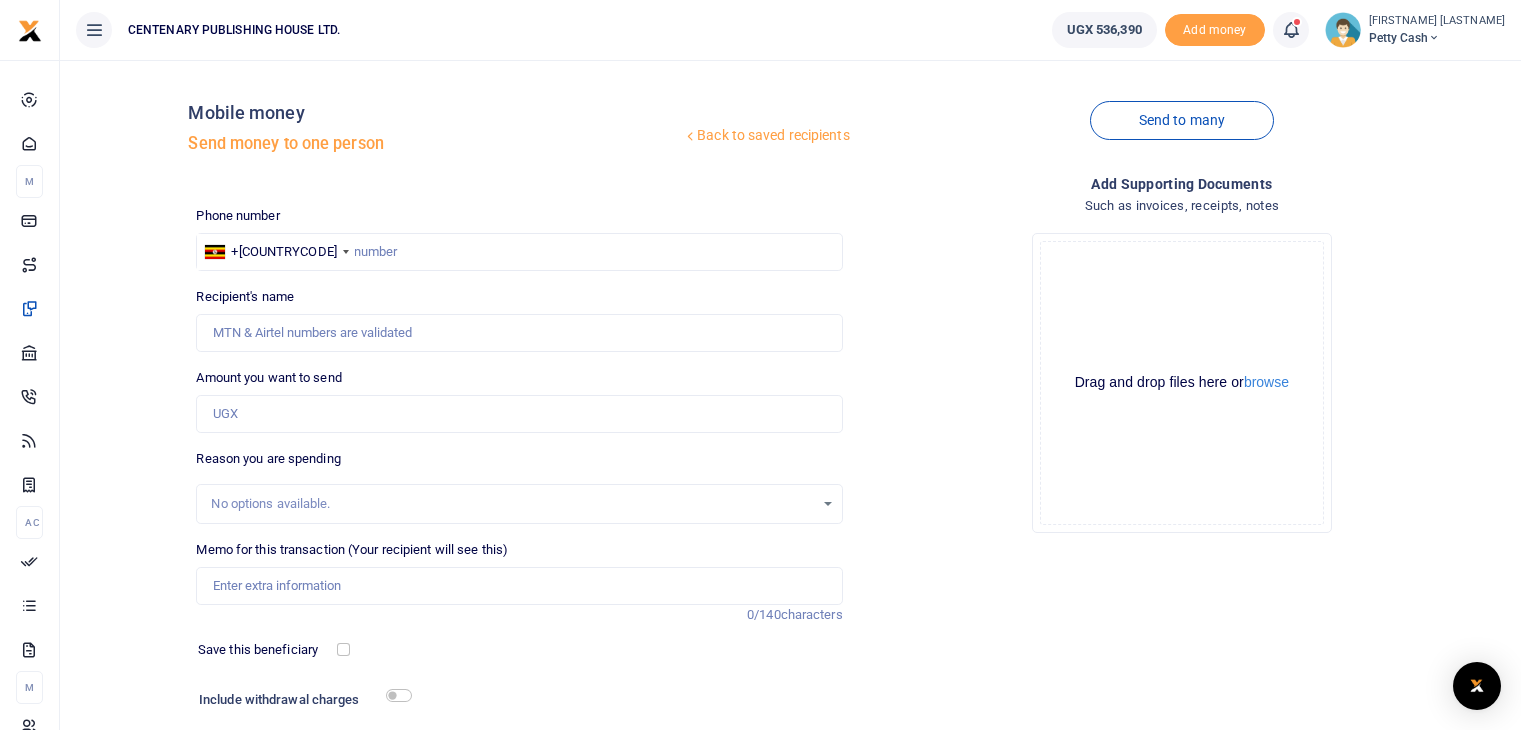 scroll, scrollTop: 136, scrollLeft: 0, axis: vertical 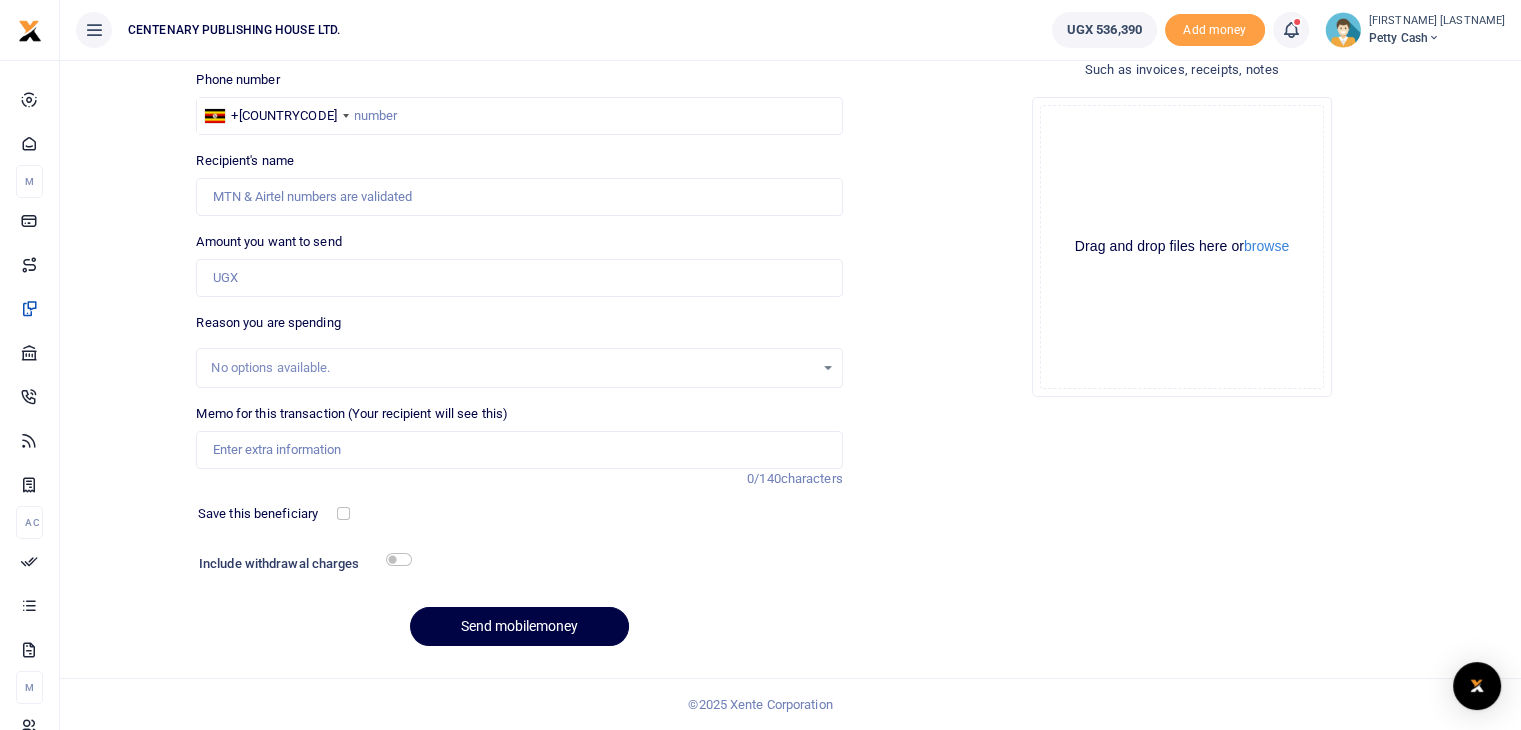 click at bounding box center [1291, 30] 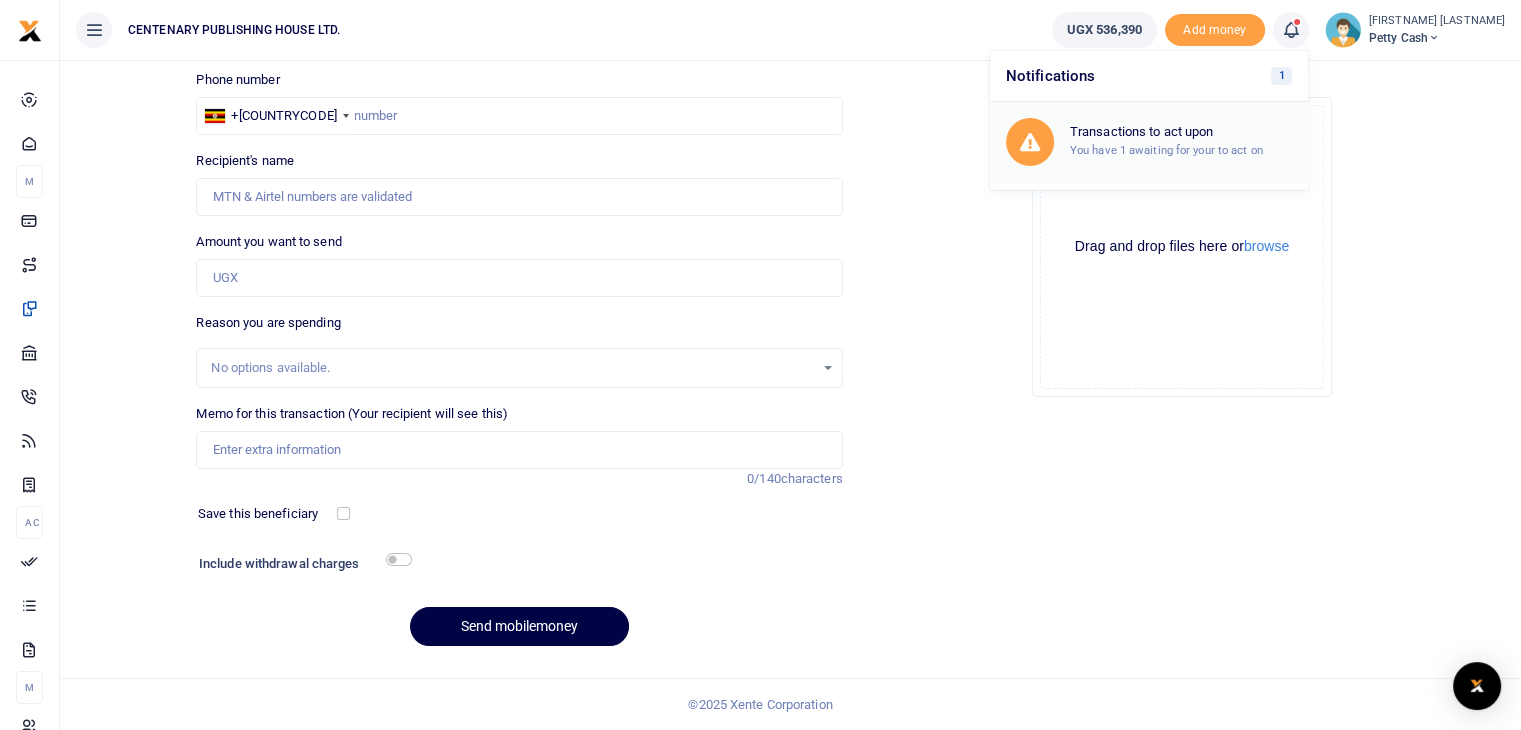 click on "You have 1 awaiting for your to act on" at bounding box center [1166, 150] 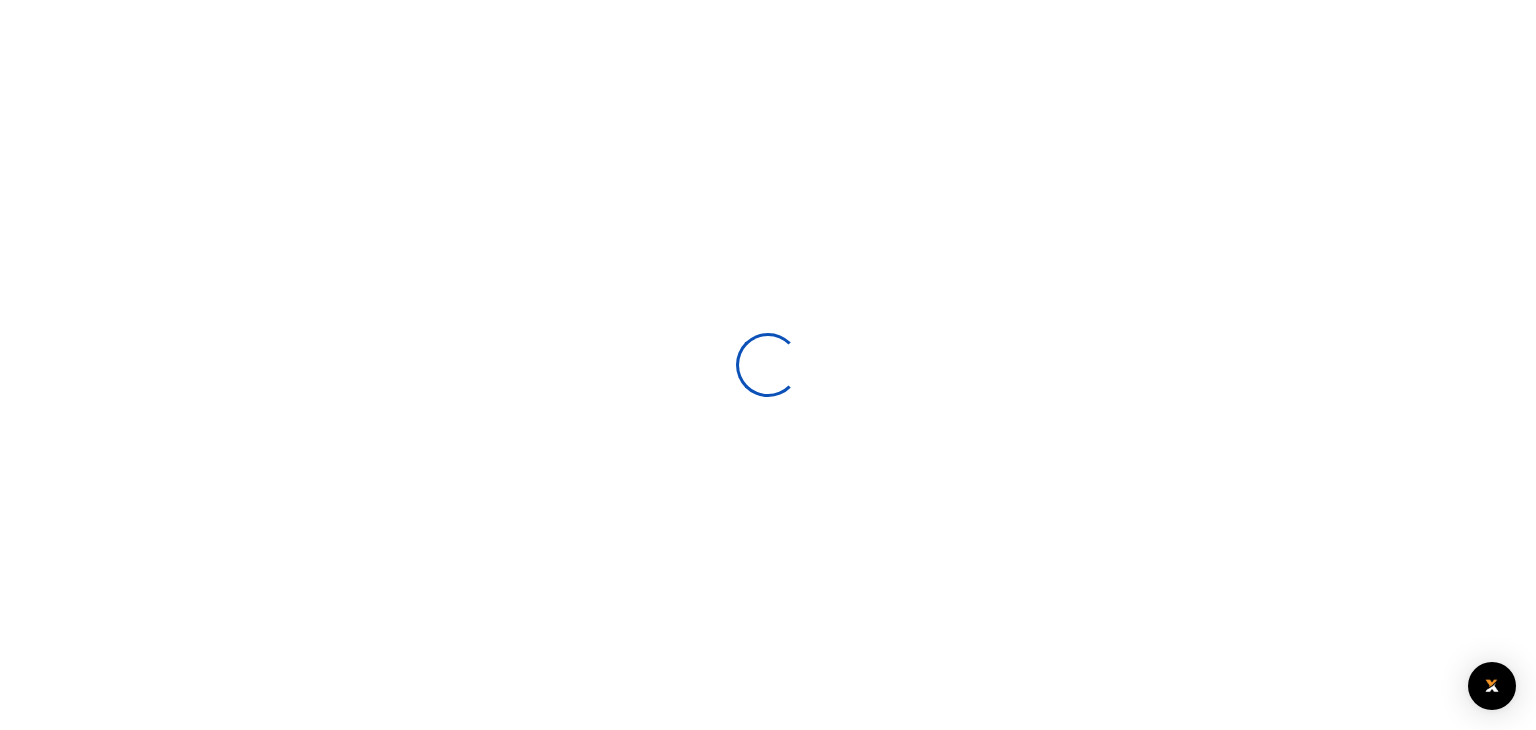 scroll, scrollTop: 0, scrollLeft: 0, axis: both 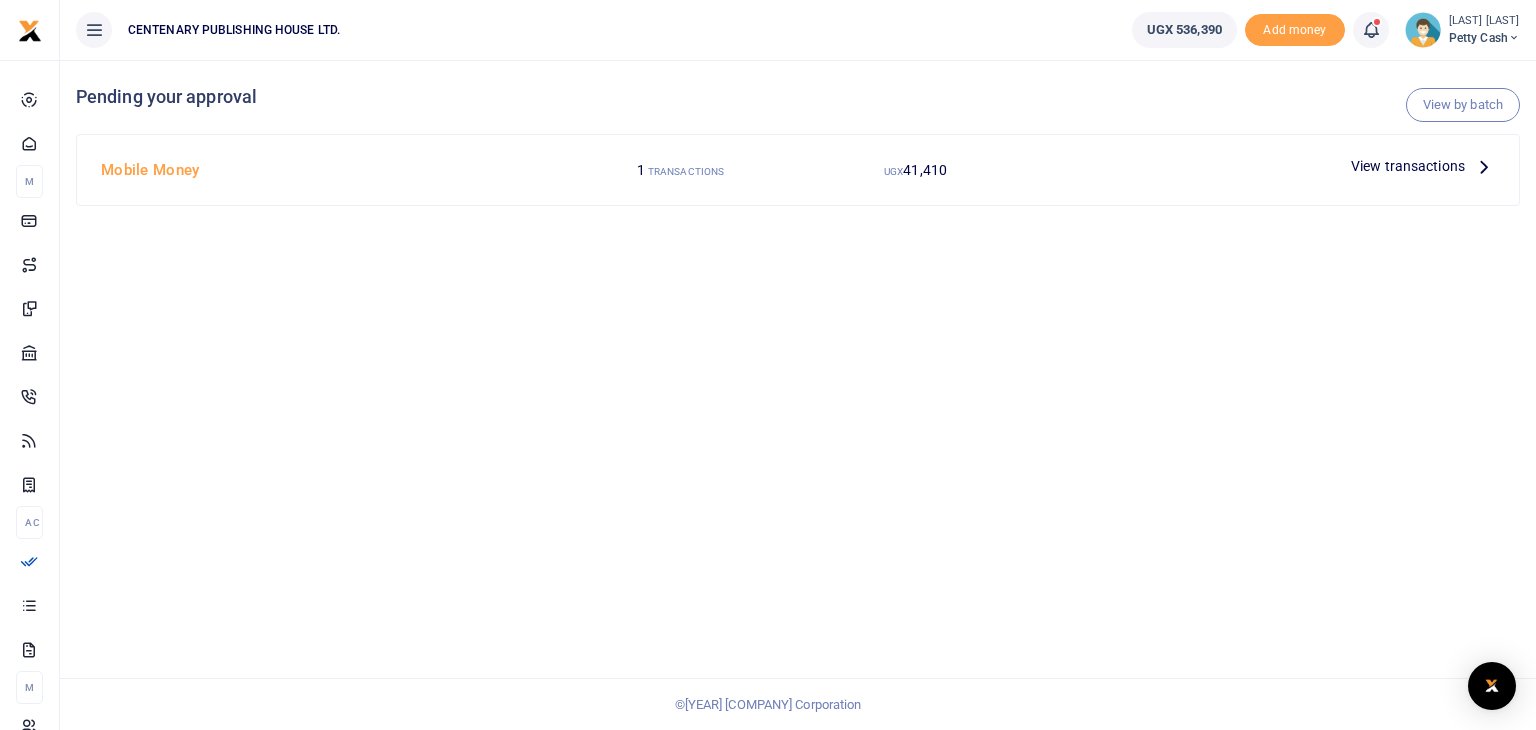 click on "View transactions" at bounding box center [1408, 166] 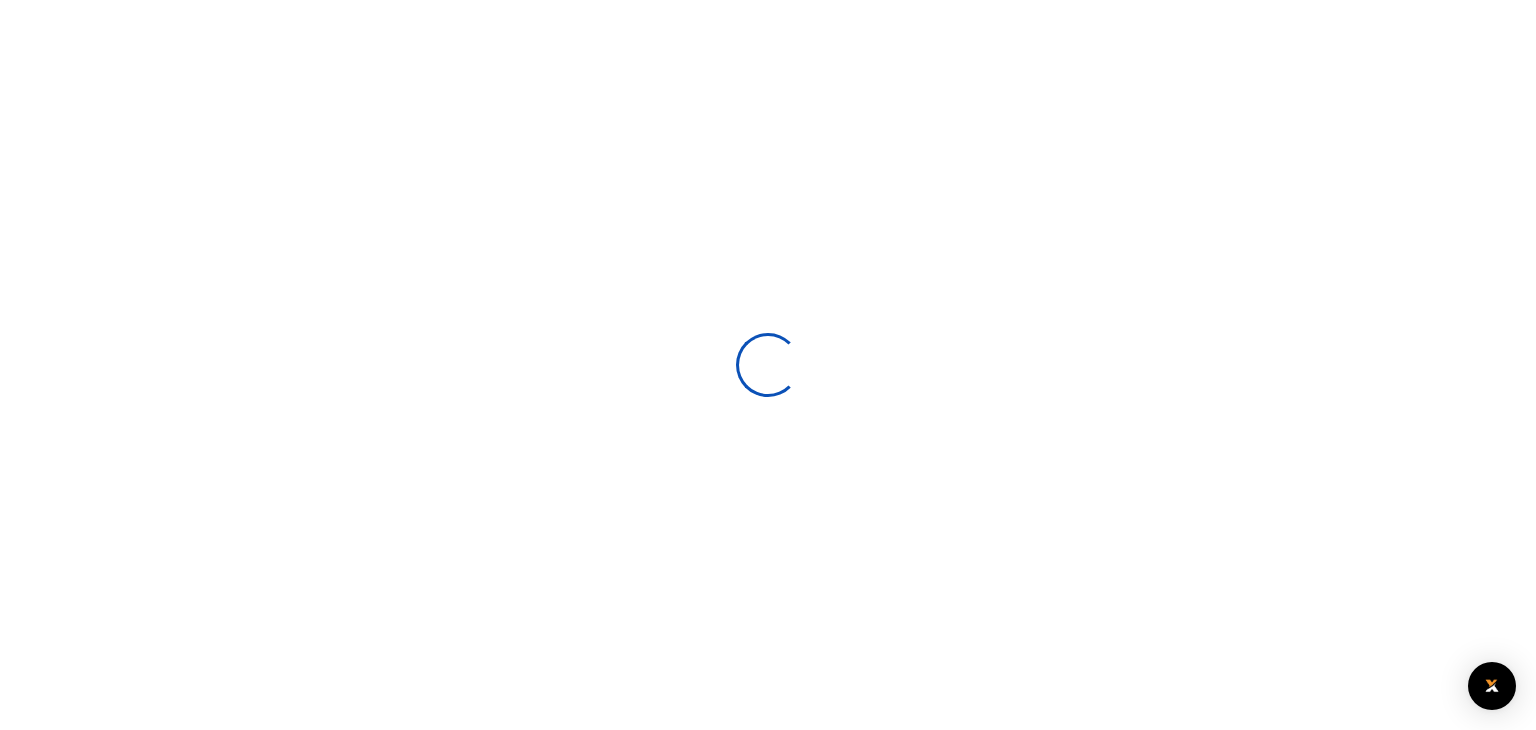 scroll, scrollTop: 0, scrollLeft: 0, axis: both 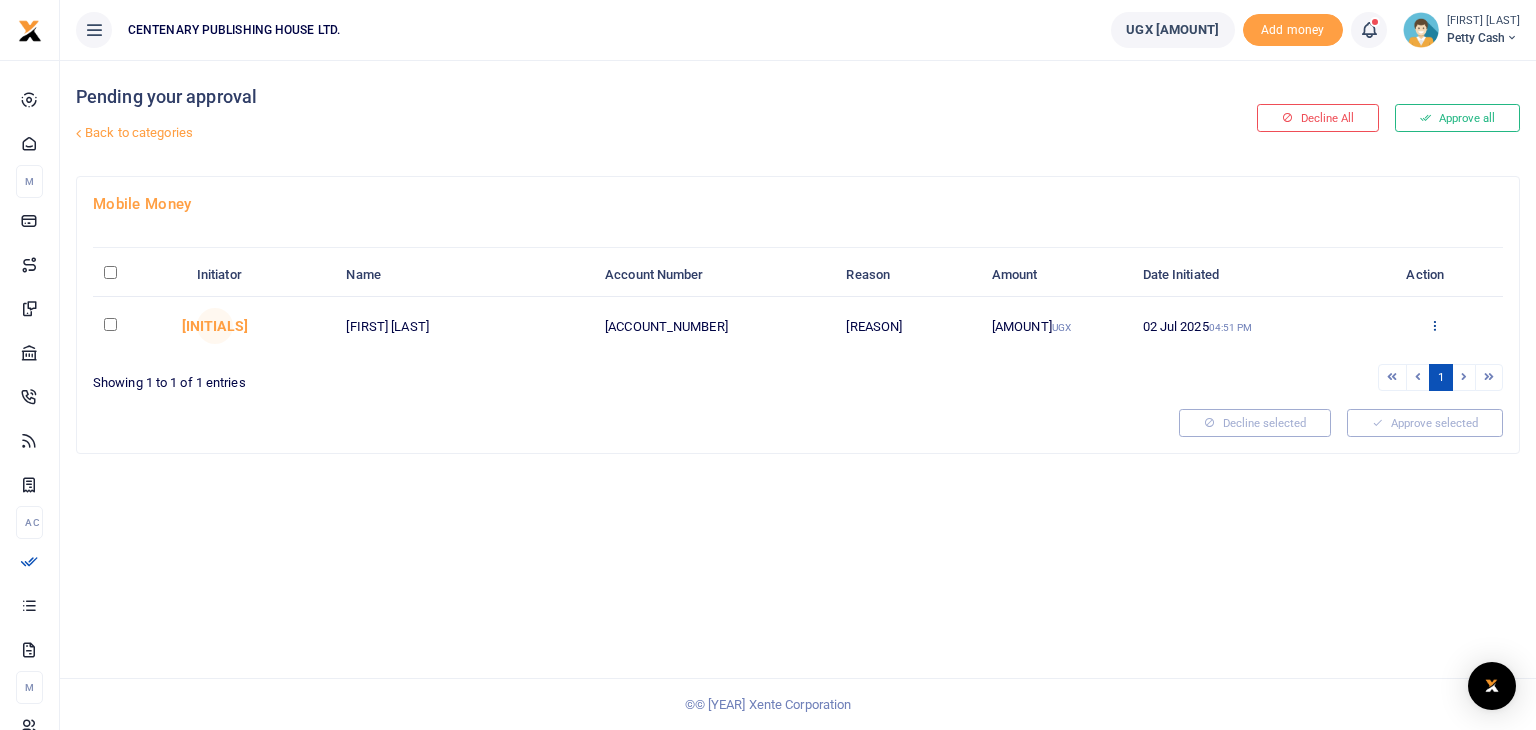 click at bounding box center (1434, 325) 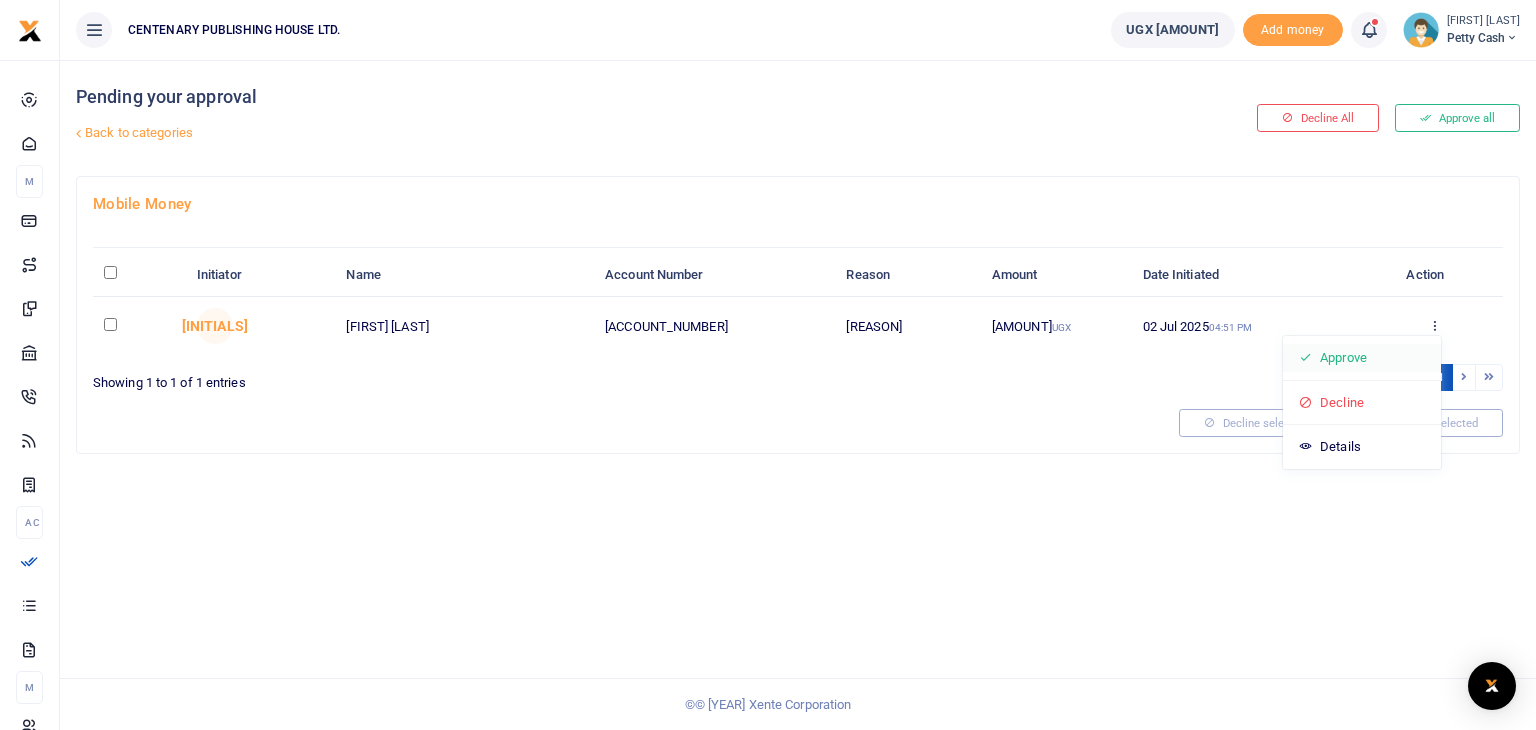 click on "Approve" at bounding box center [1362, 358] 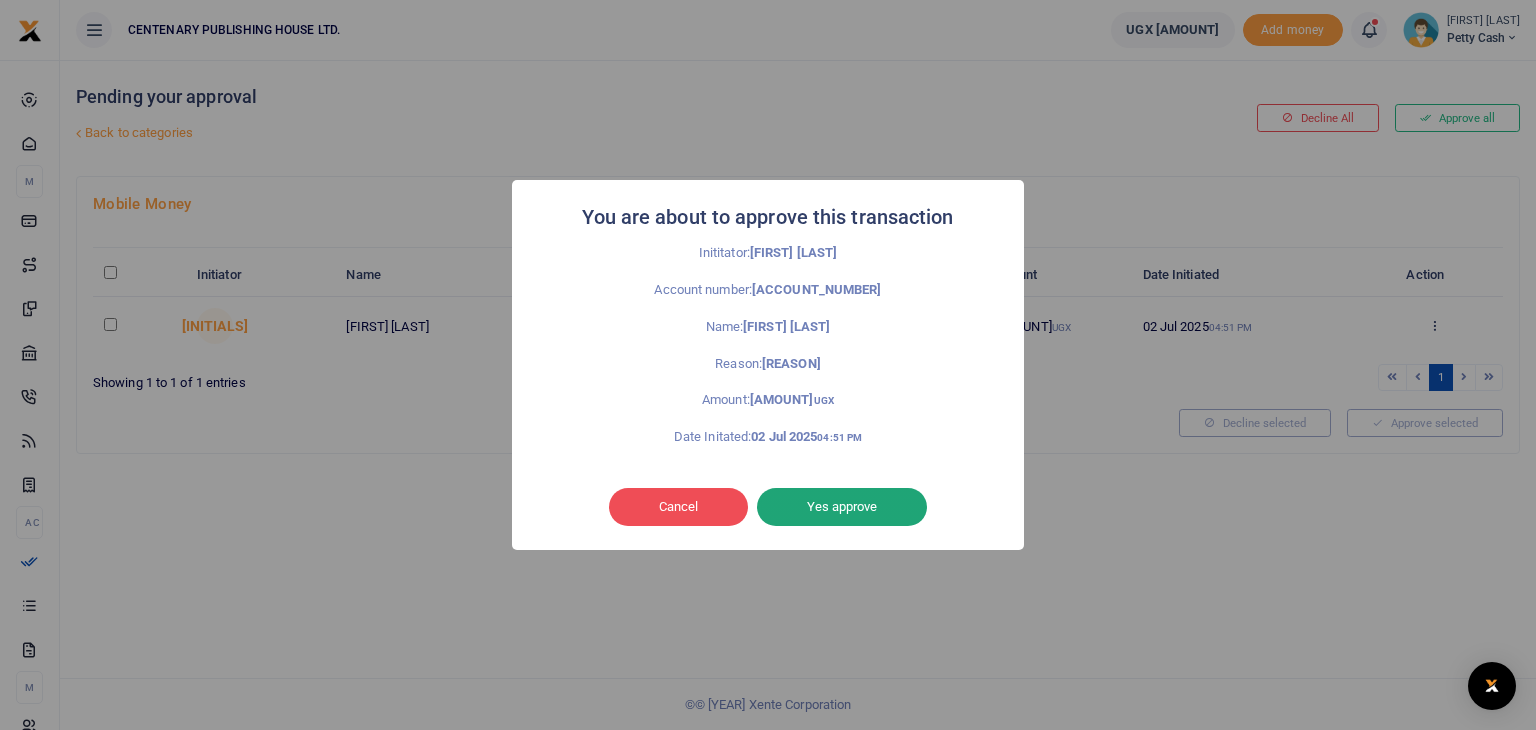 click on "Yes approve" at bounding box center [842, 507] 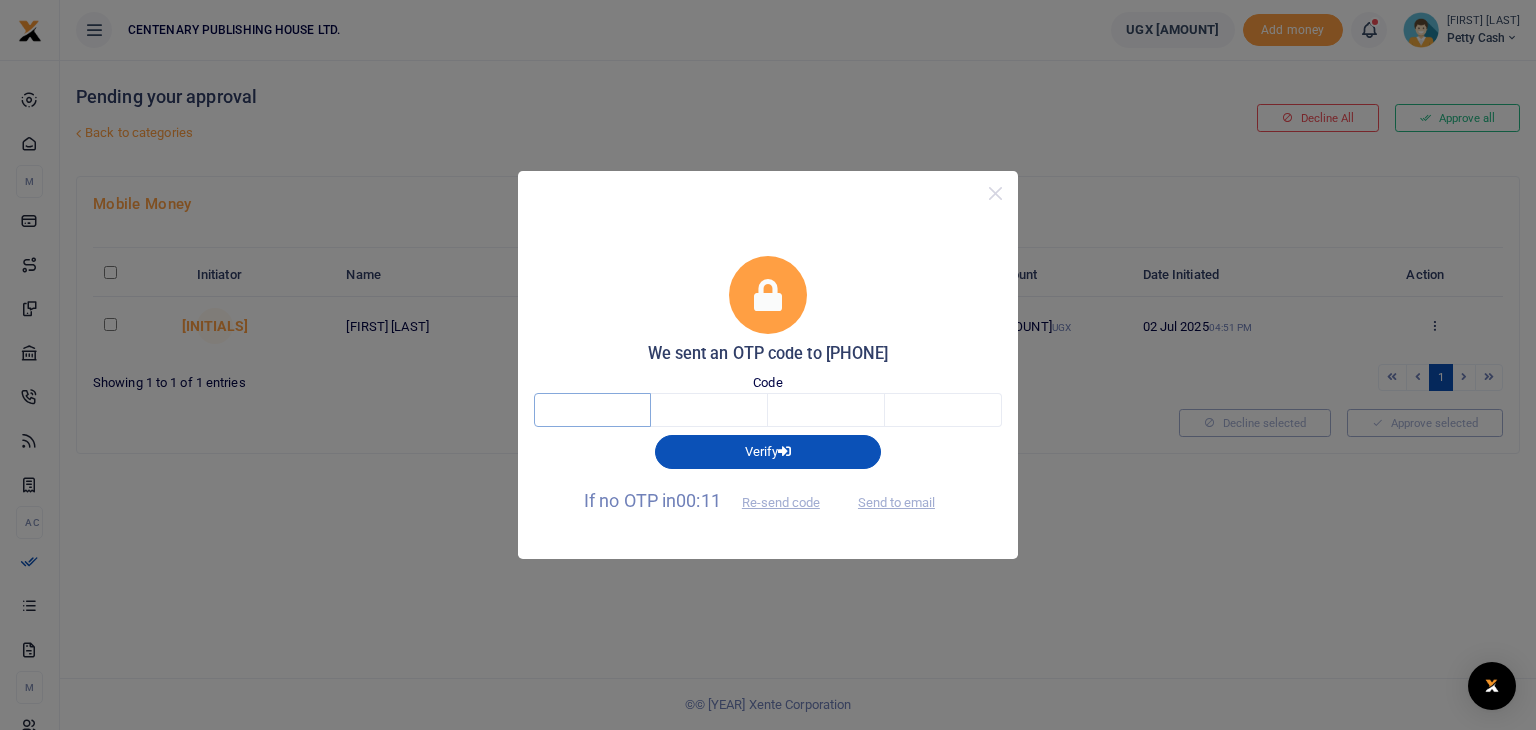 click at bounding box center [592, 410] 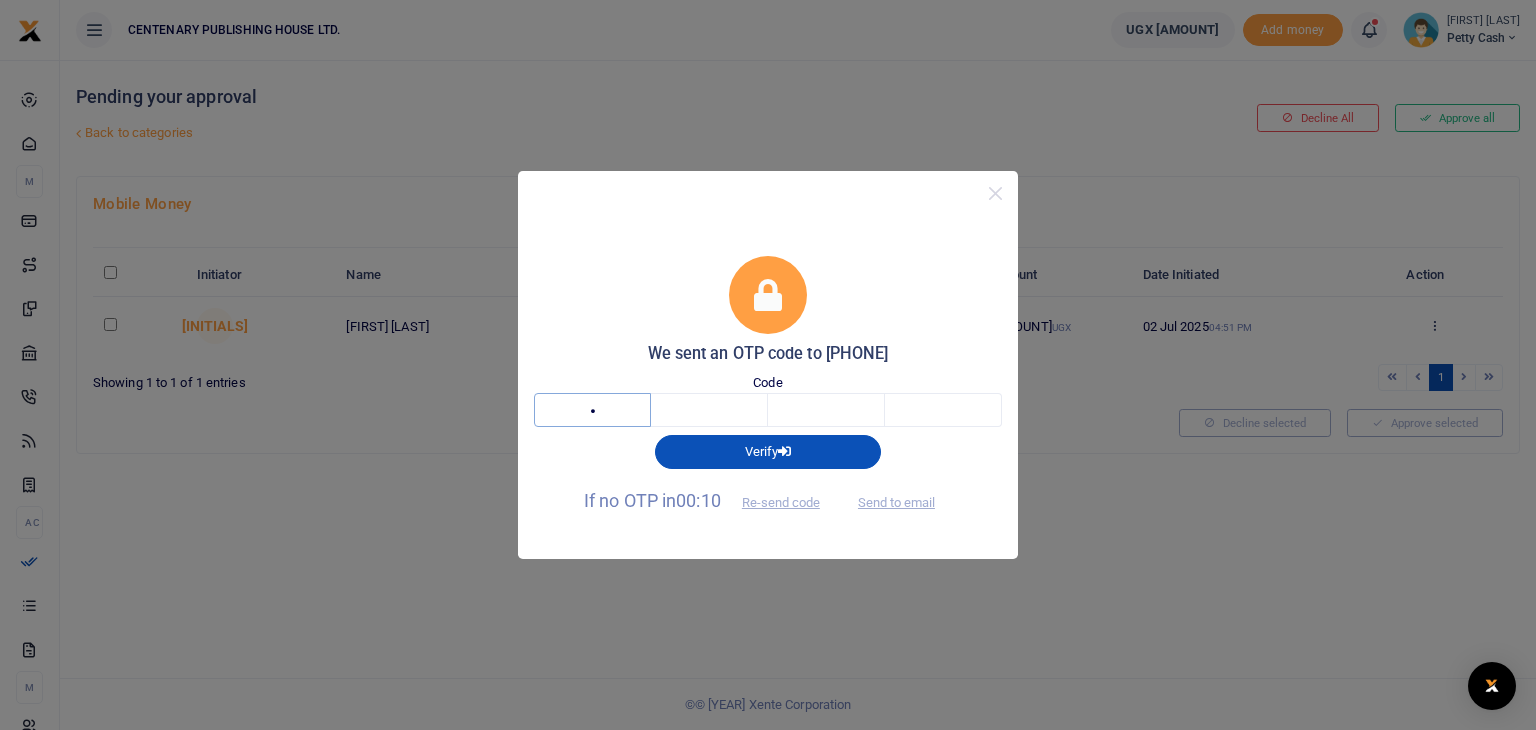 type on "5" 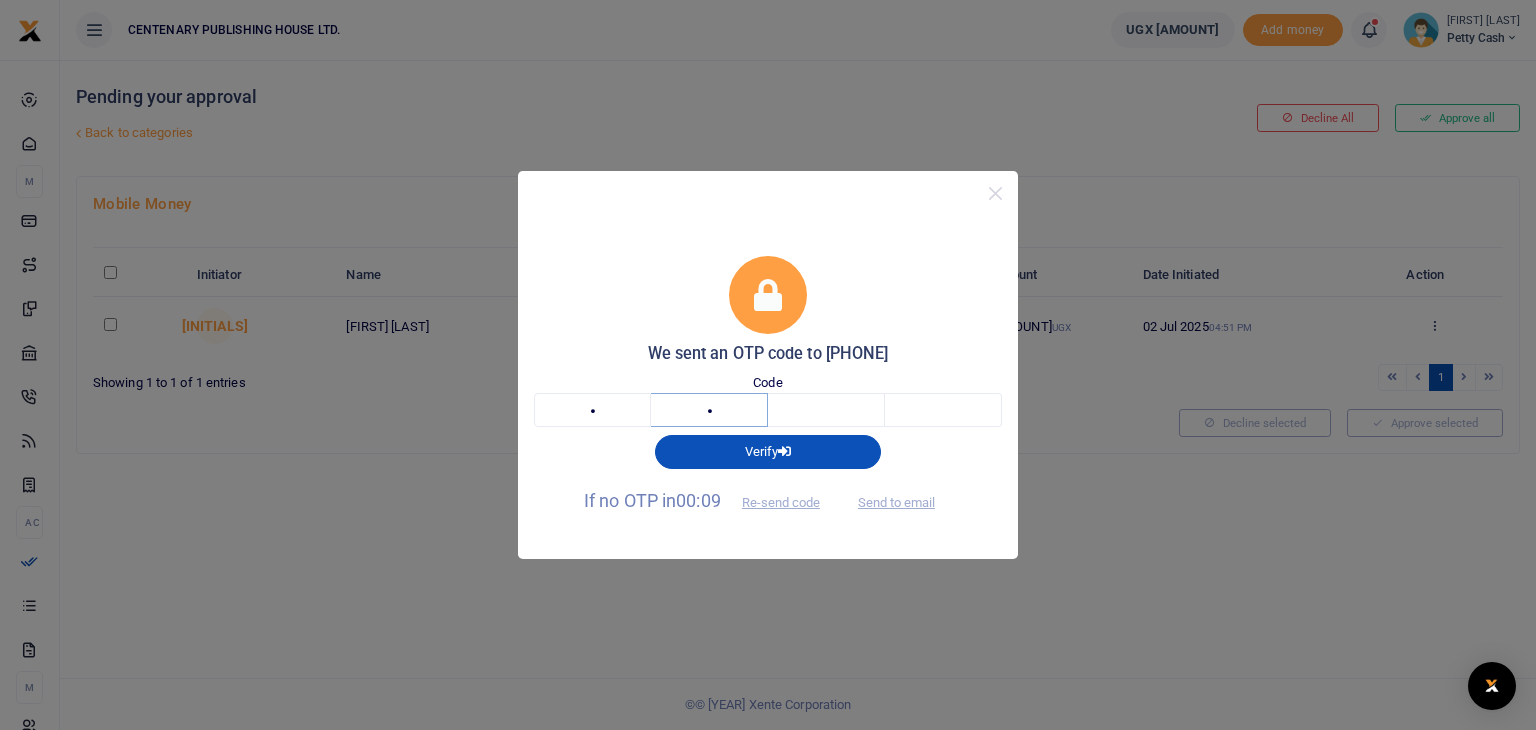 type on "3" 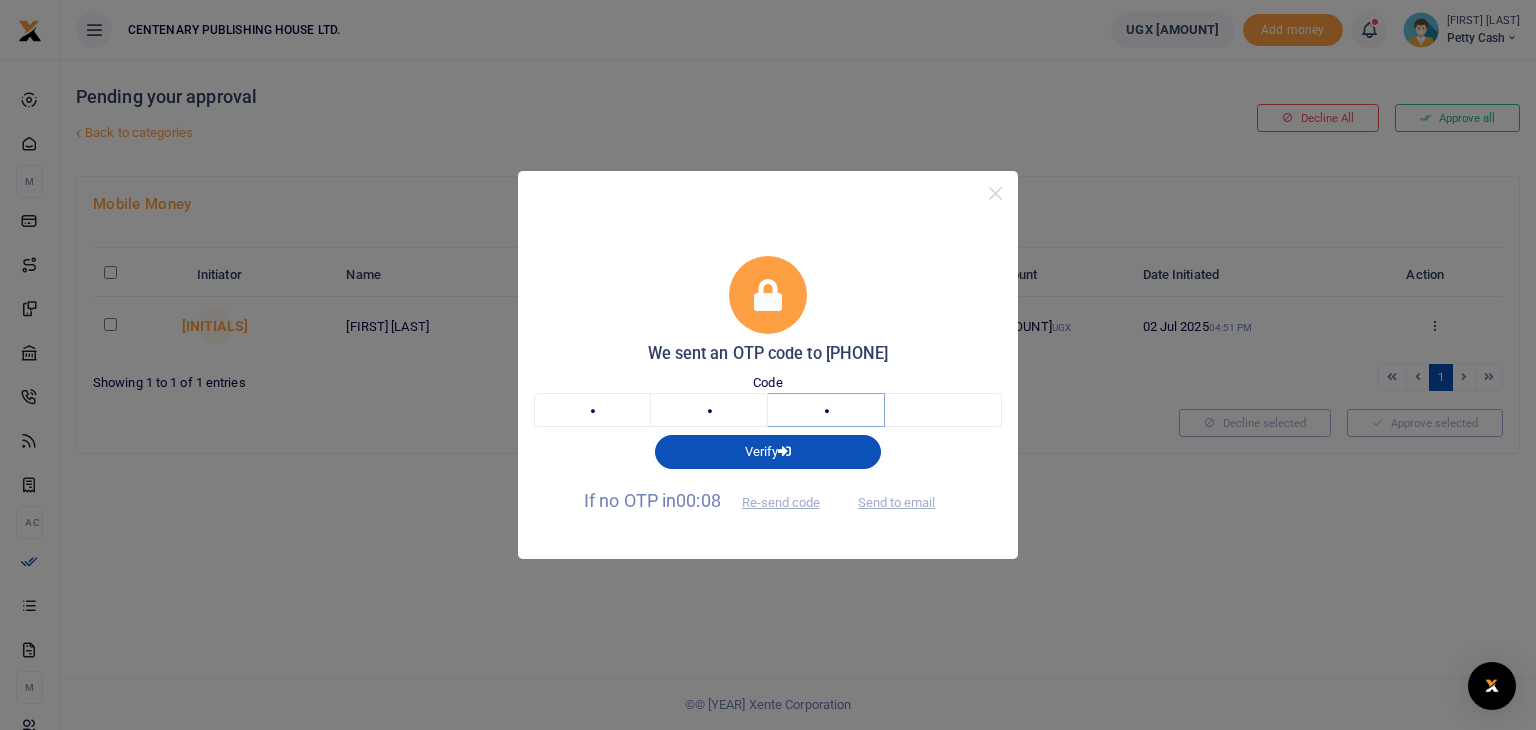 type on "8" 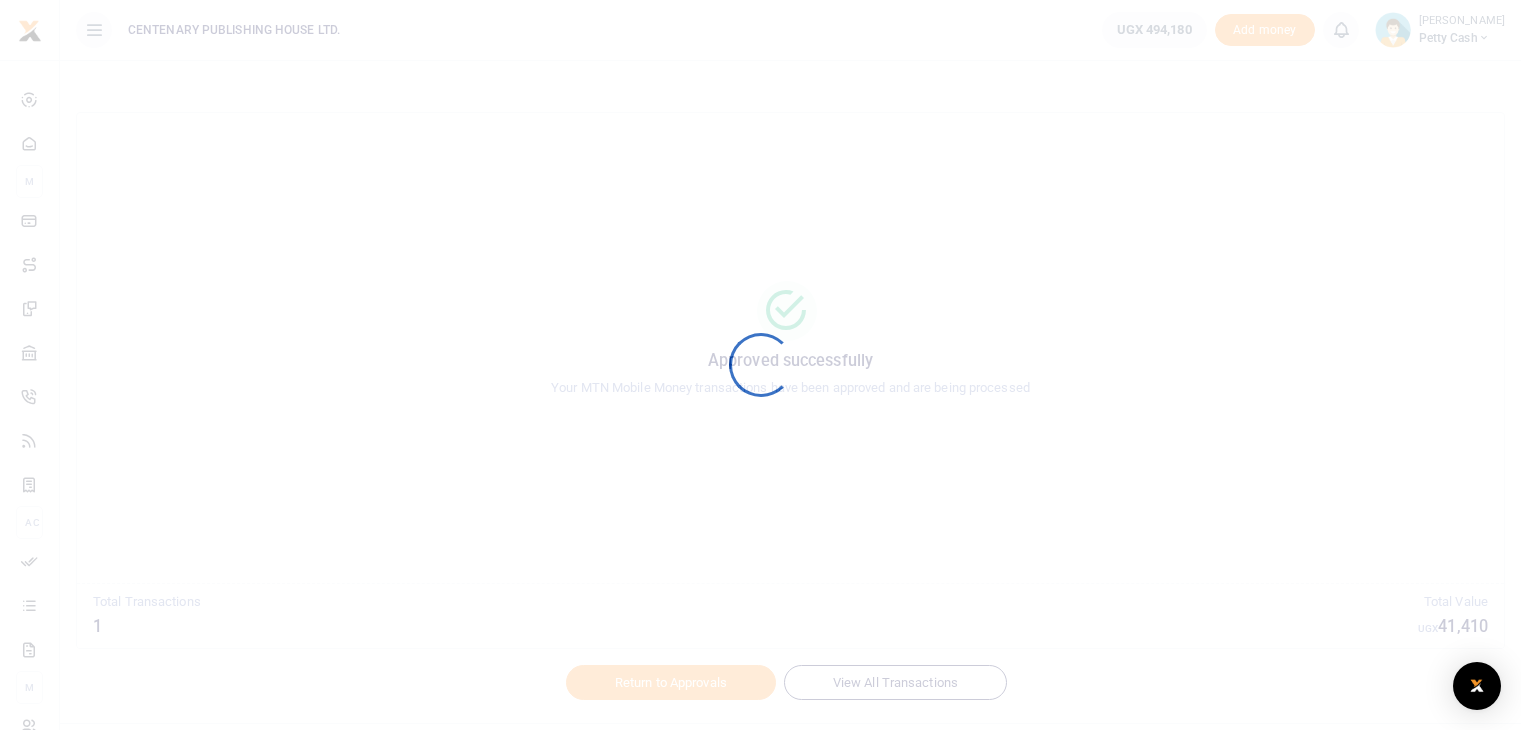 scroll, scrollTop: 0, scrollLeft: 0, axis: both 